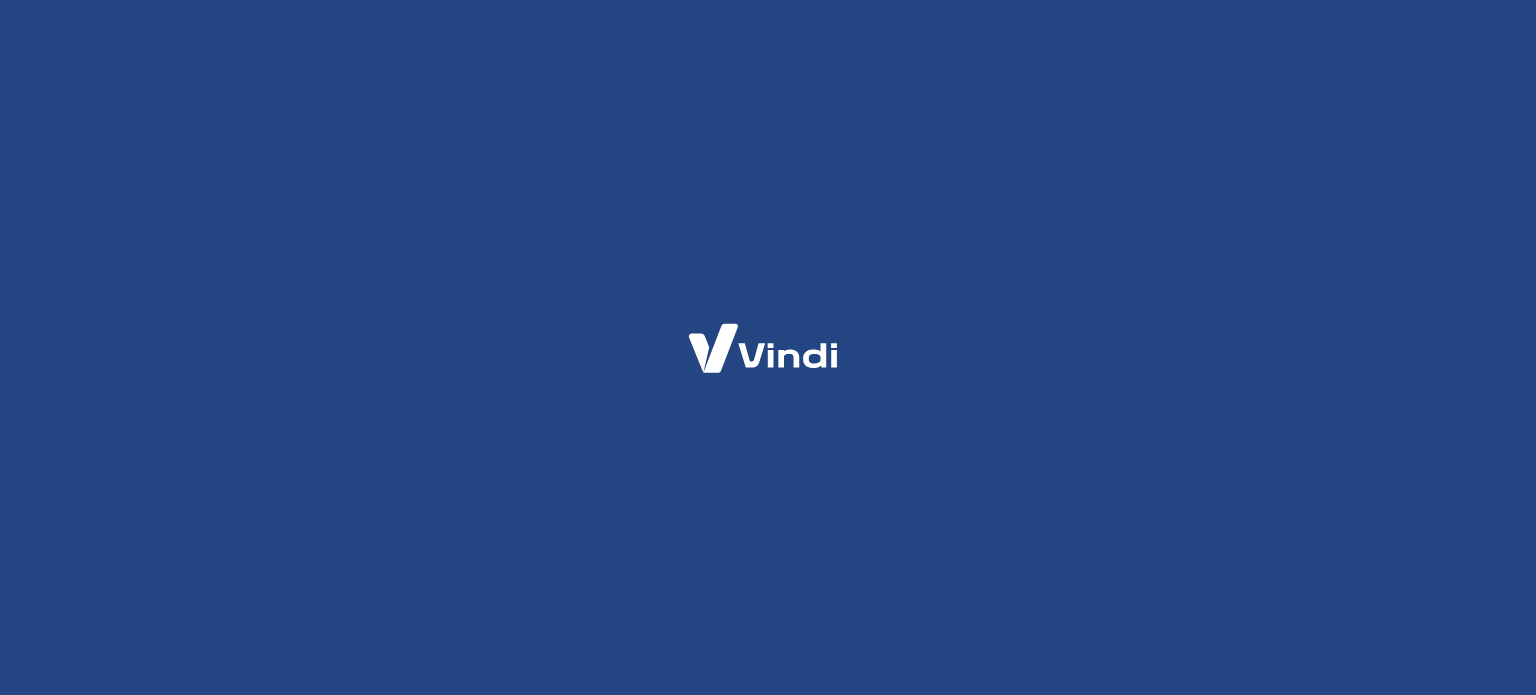 scroll, scrollTop: 0, scrollLeft: 0, axis: both 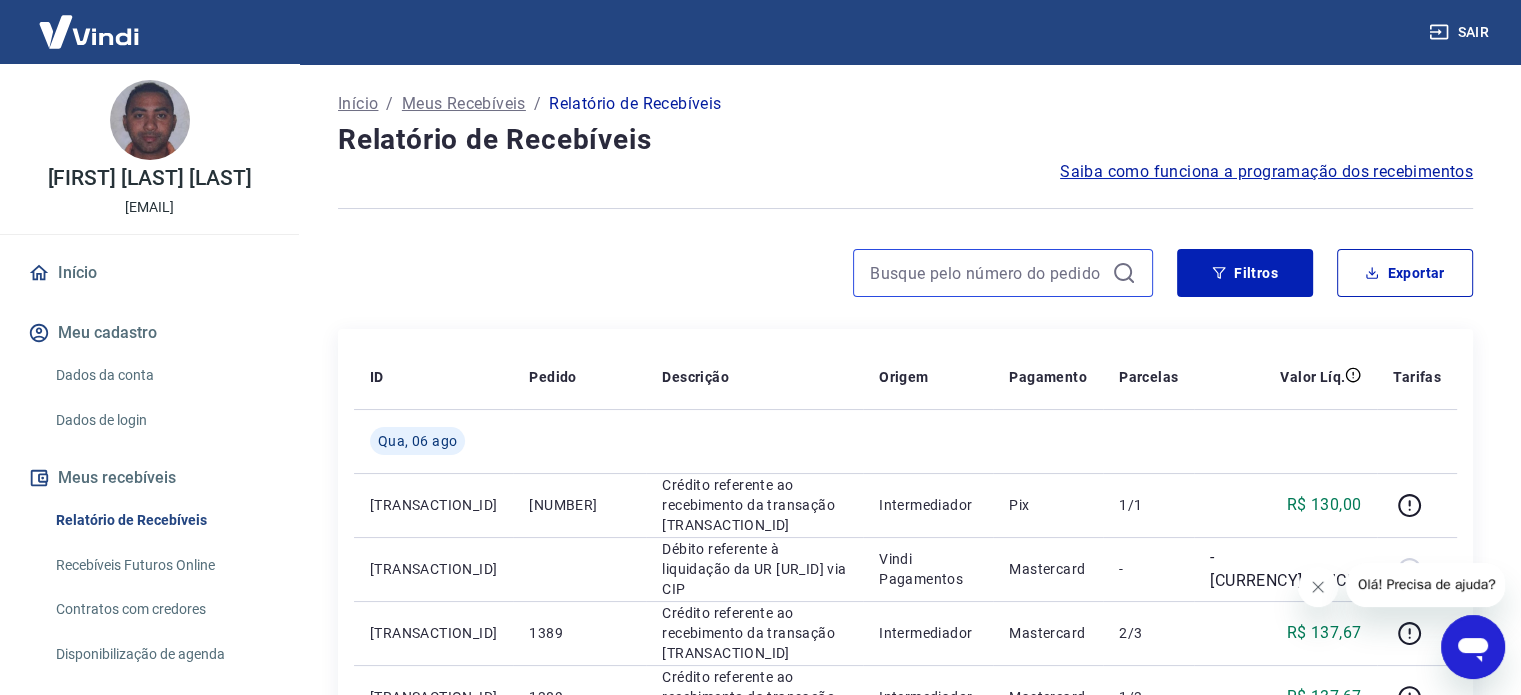 click at bounding box center (987, 273) 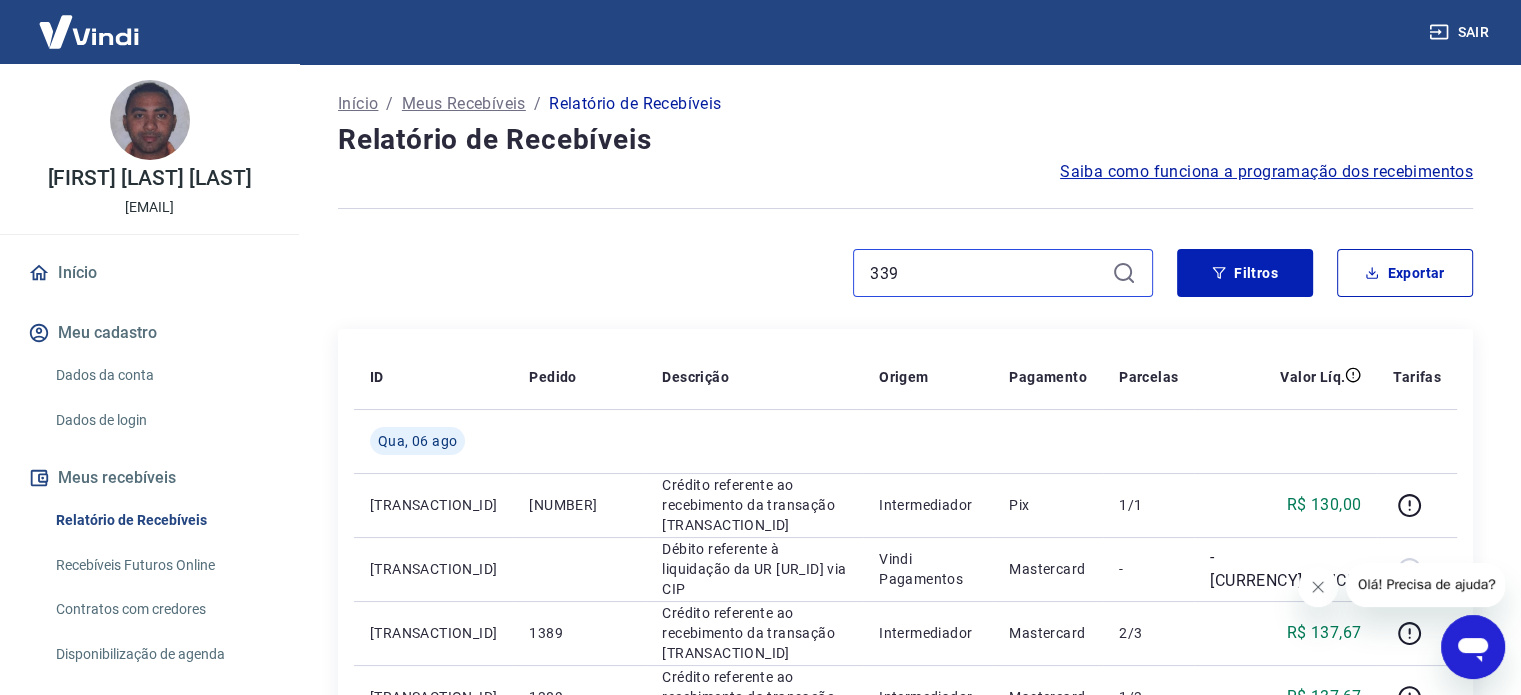 type on "339" 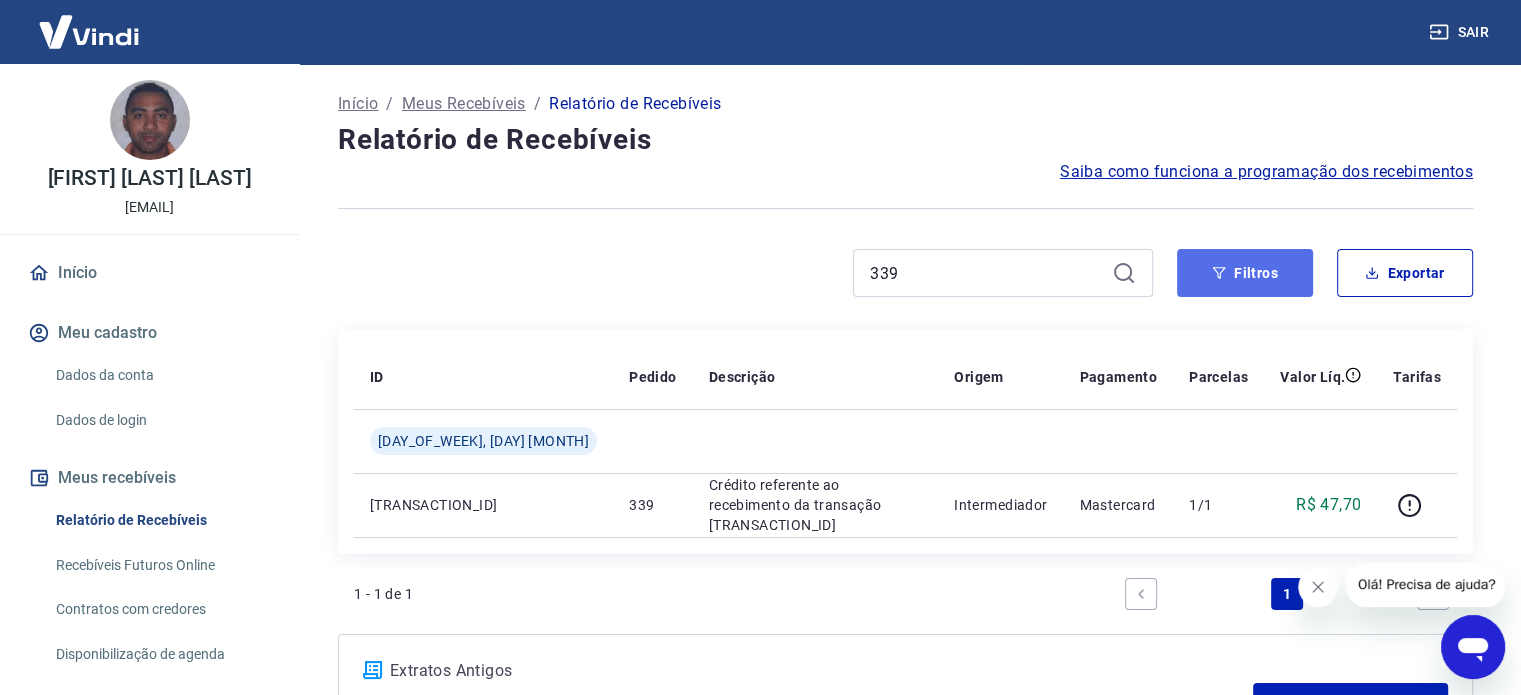 click on "Filtros" at bounding box center [1245, 273] 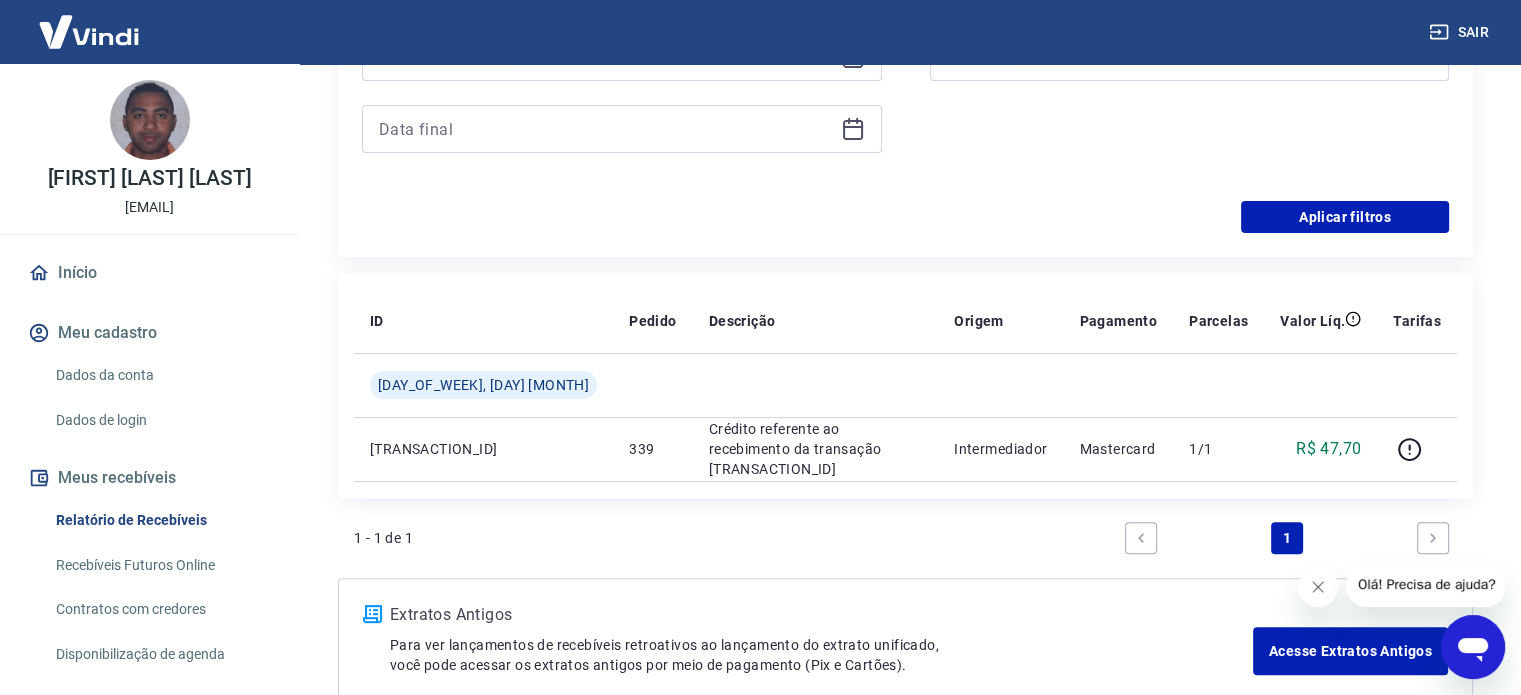 scroll, scrollTop: 600, scrollLeft: 0, axis: vertical 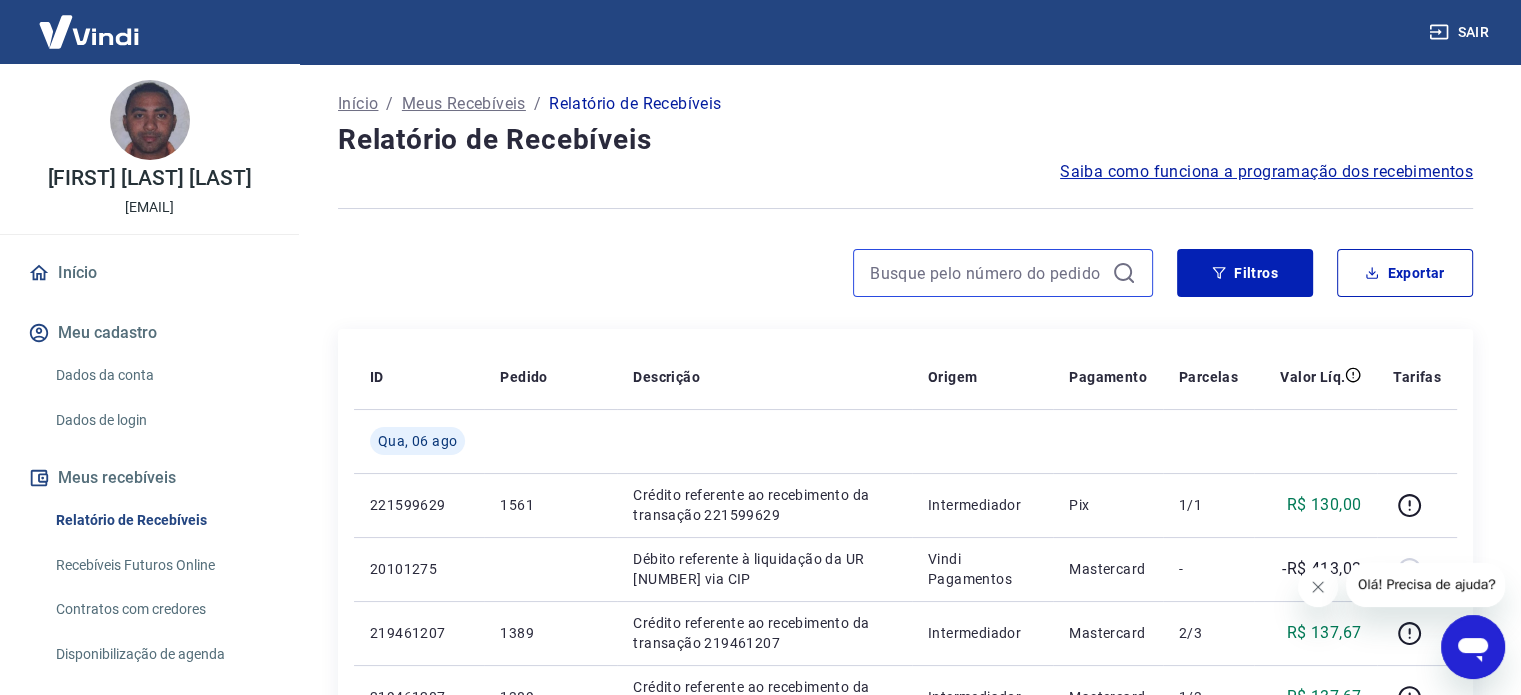 click at bounding box center [987, 273] 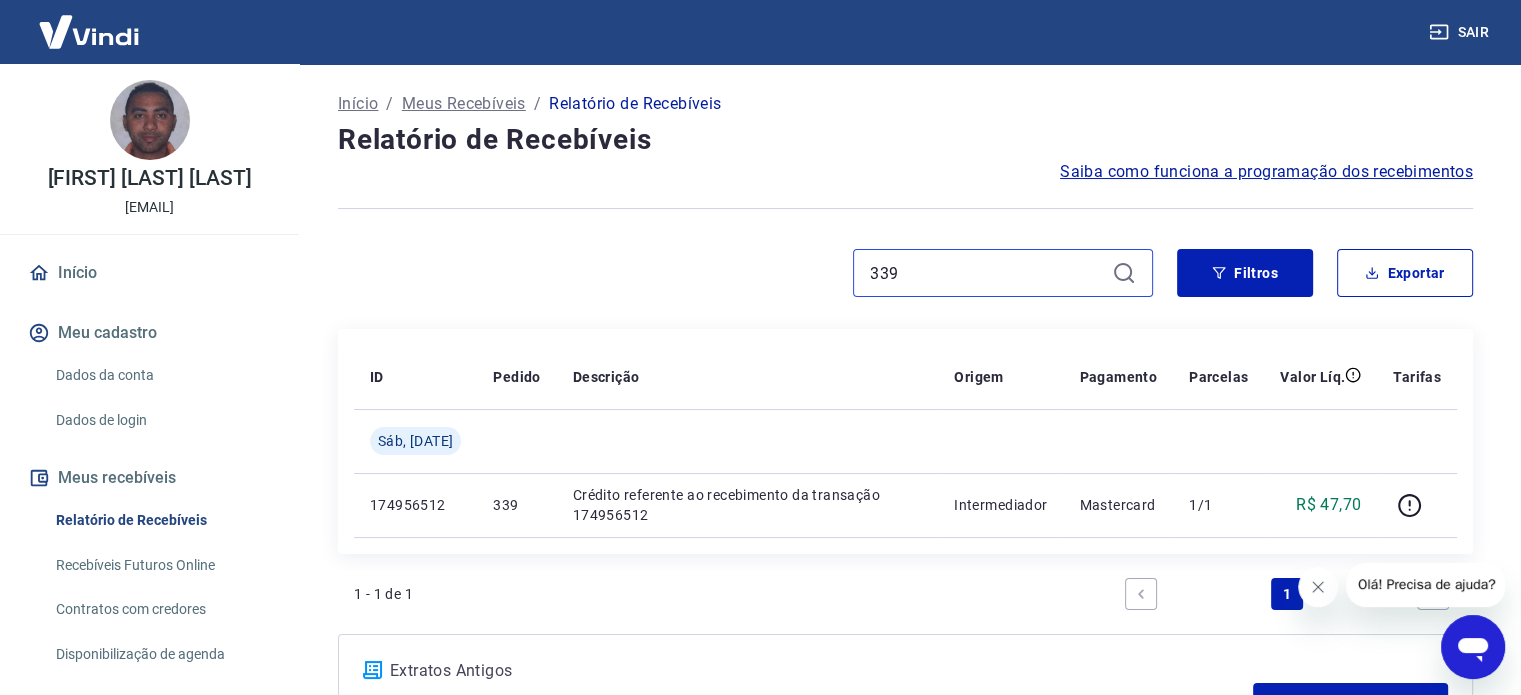click on "339" at bounding box center [987, 273] 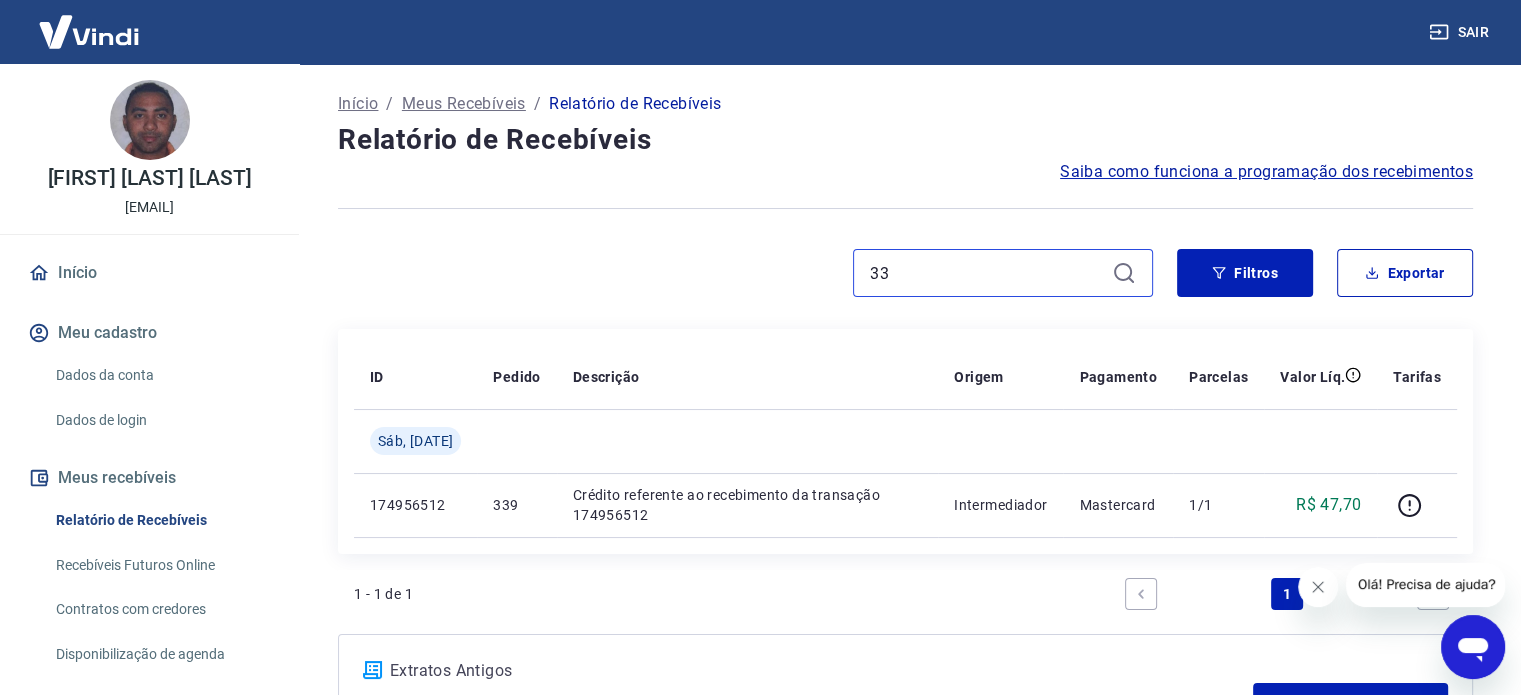 type on "3" 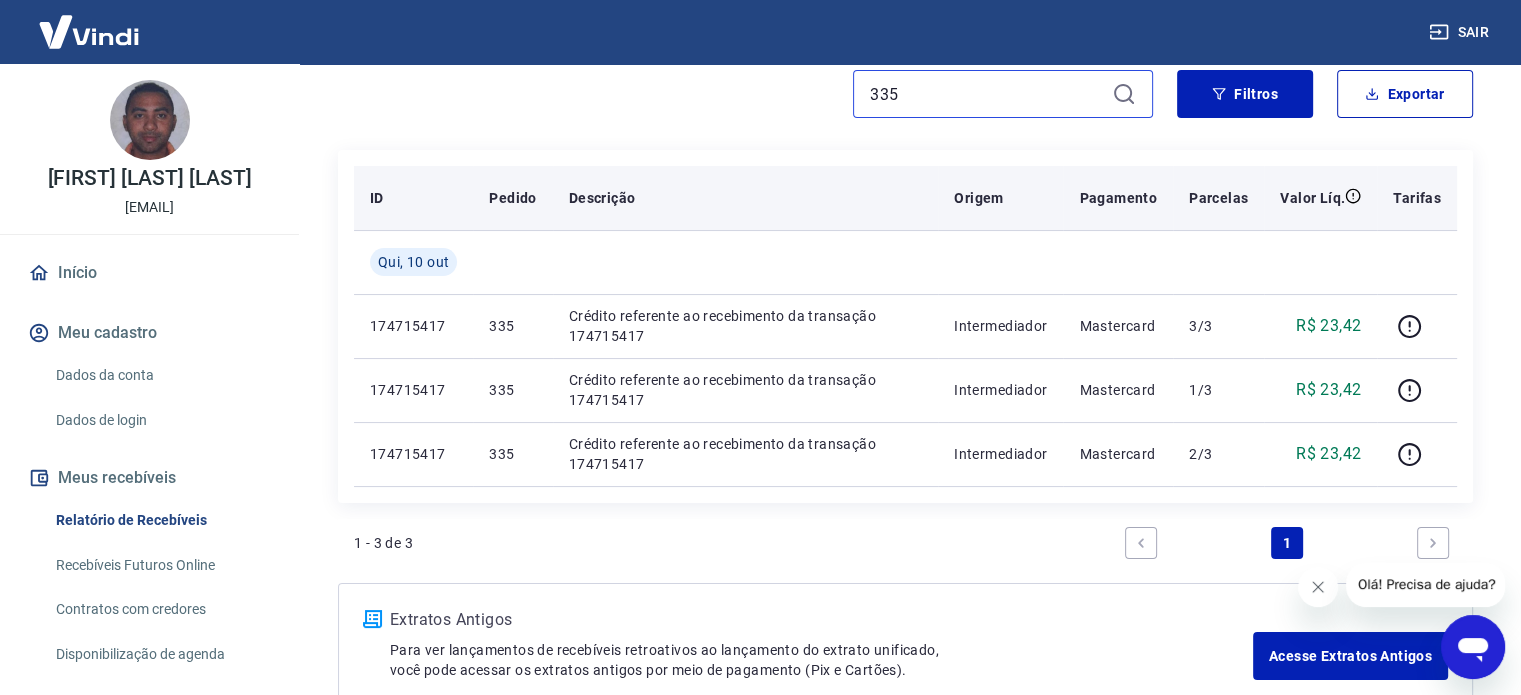 scroll, scrollTop: 200, scrollLeft: 0, axis: vertical 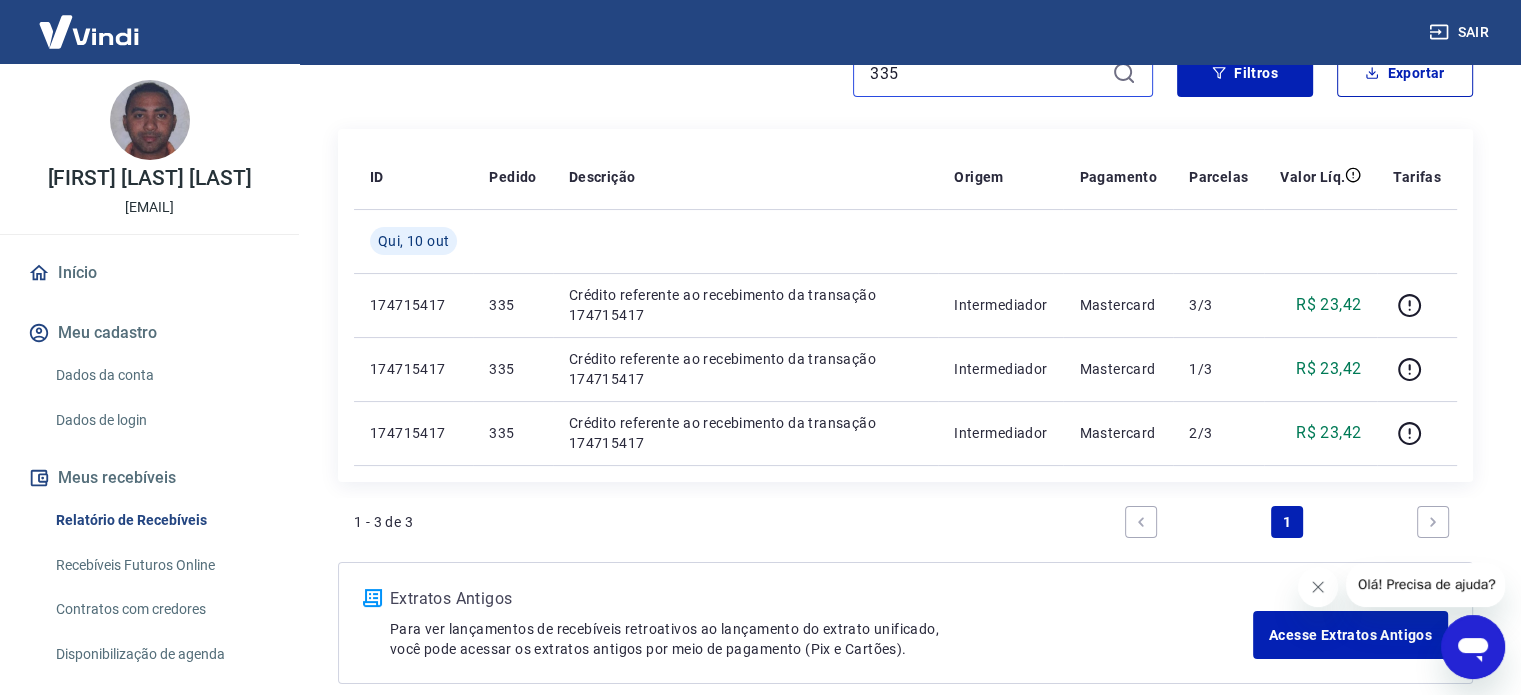 click on "335" at bounding box center (987, 73) 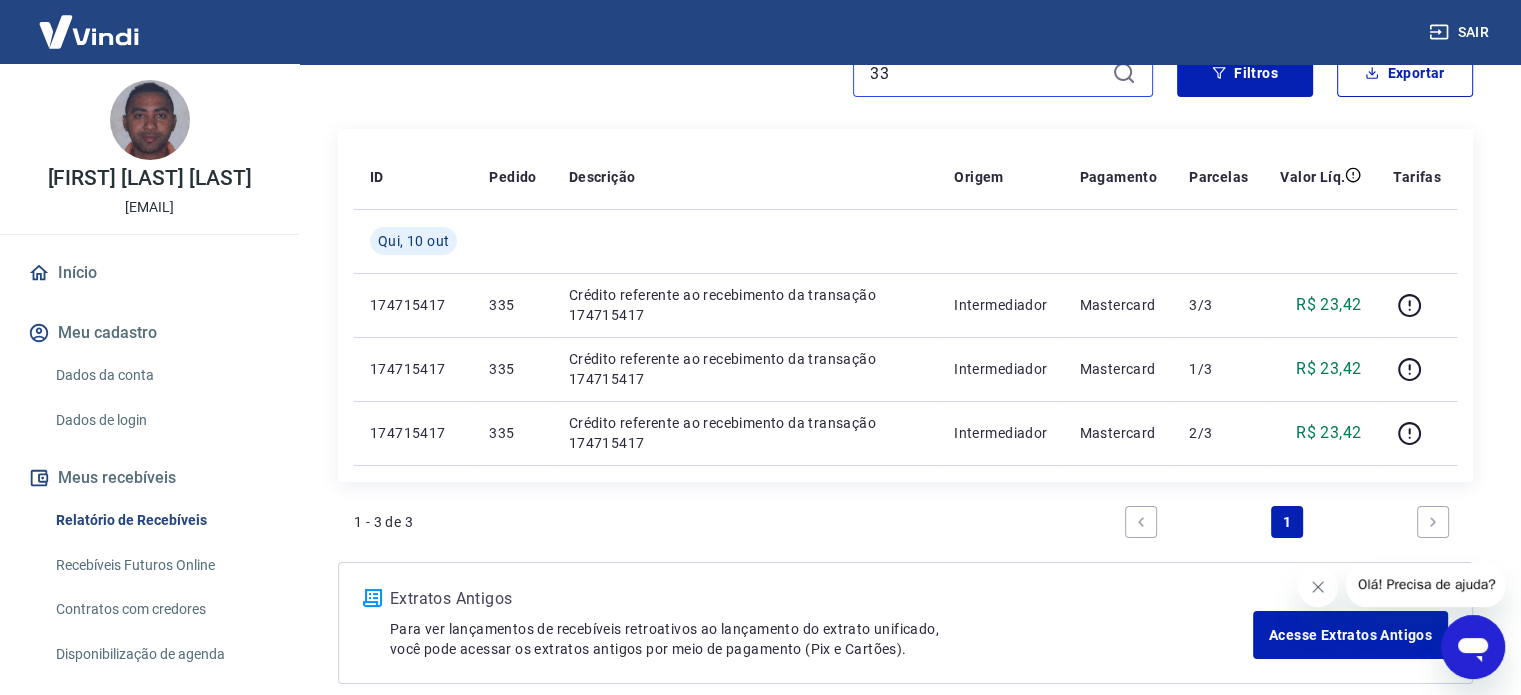 type on "3" 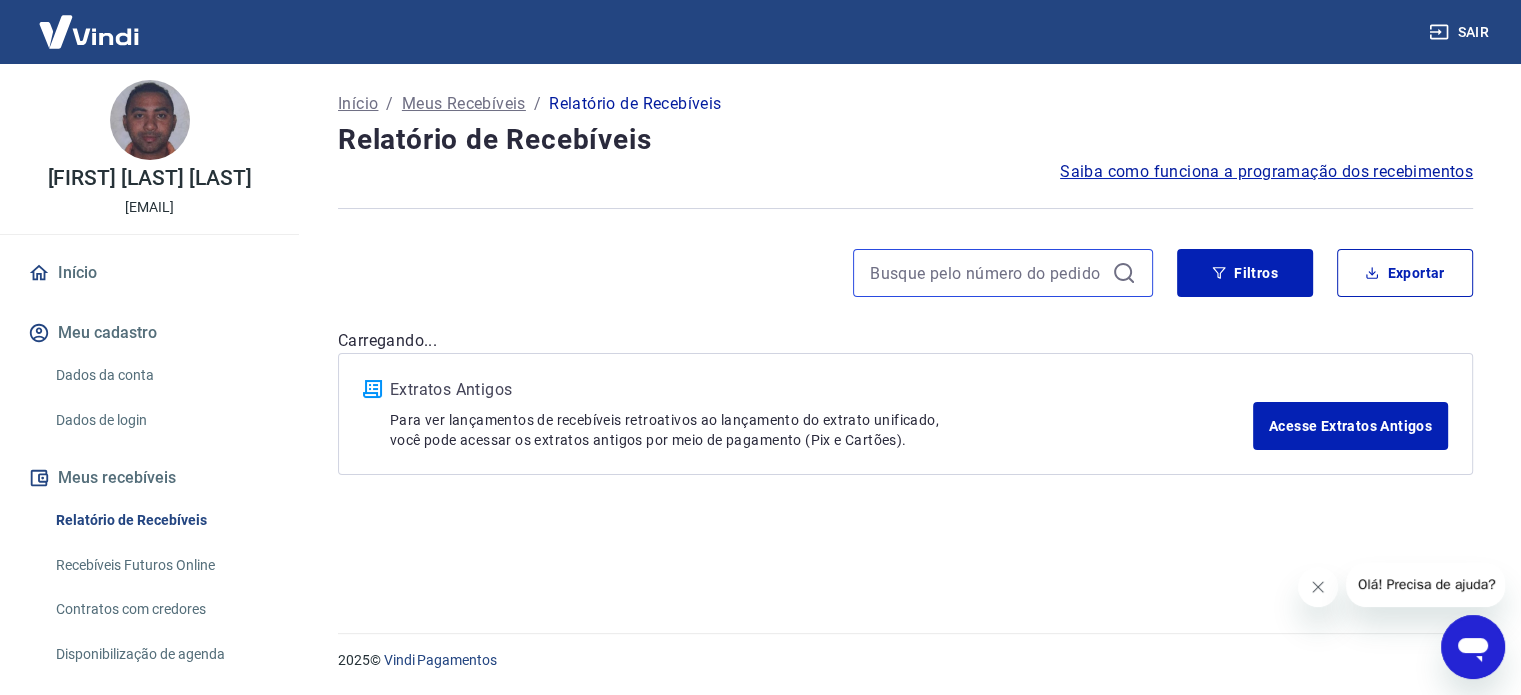 scroll, scrollTop: 0, scrollLeft: 0, axis: both 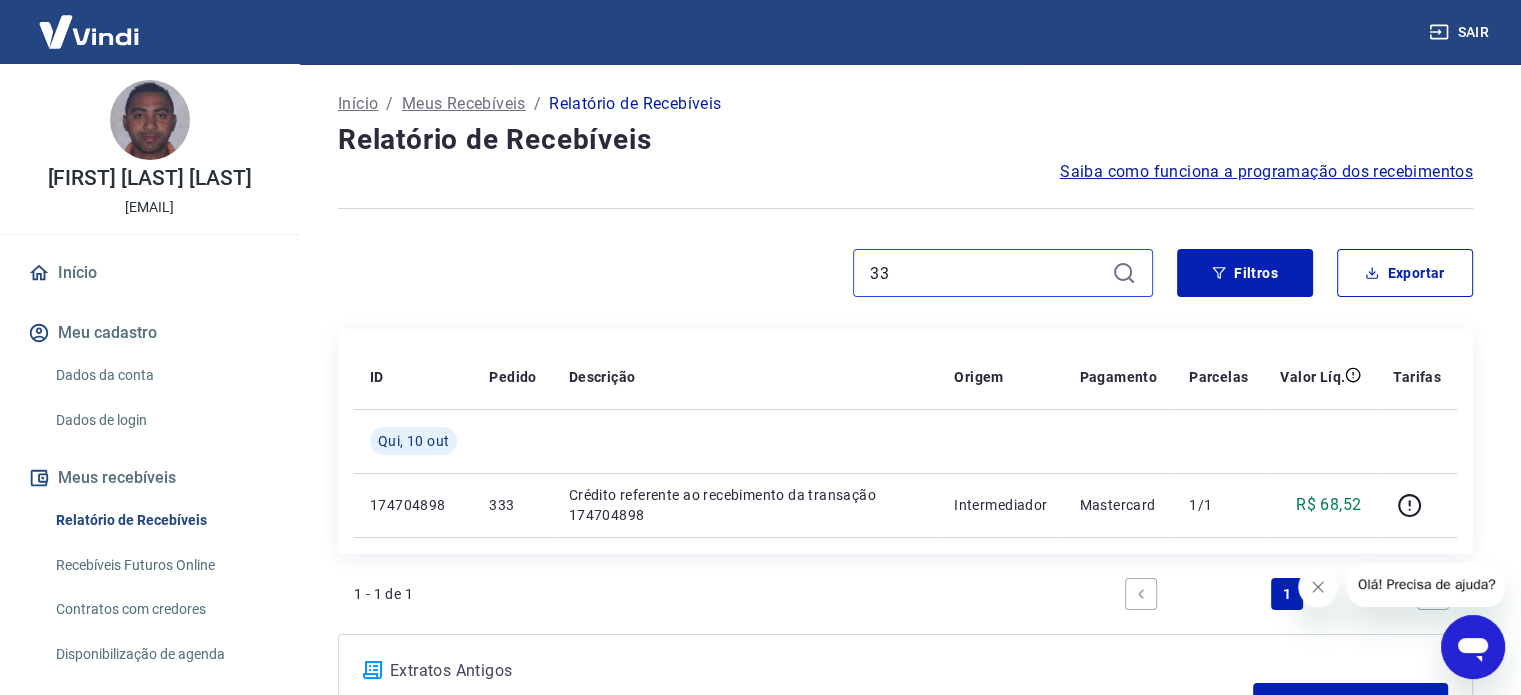 type on "3" 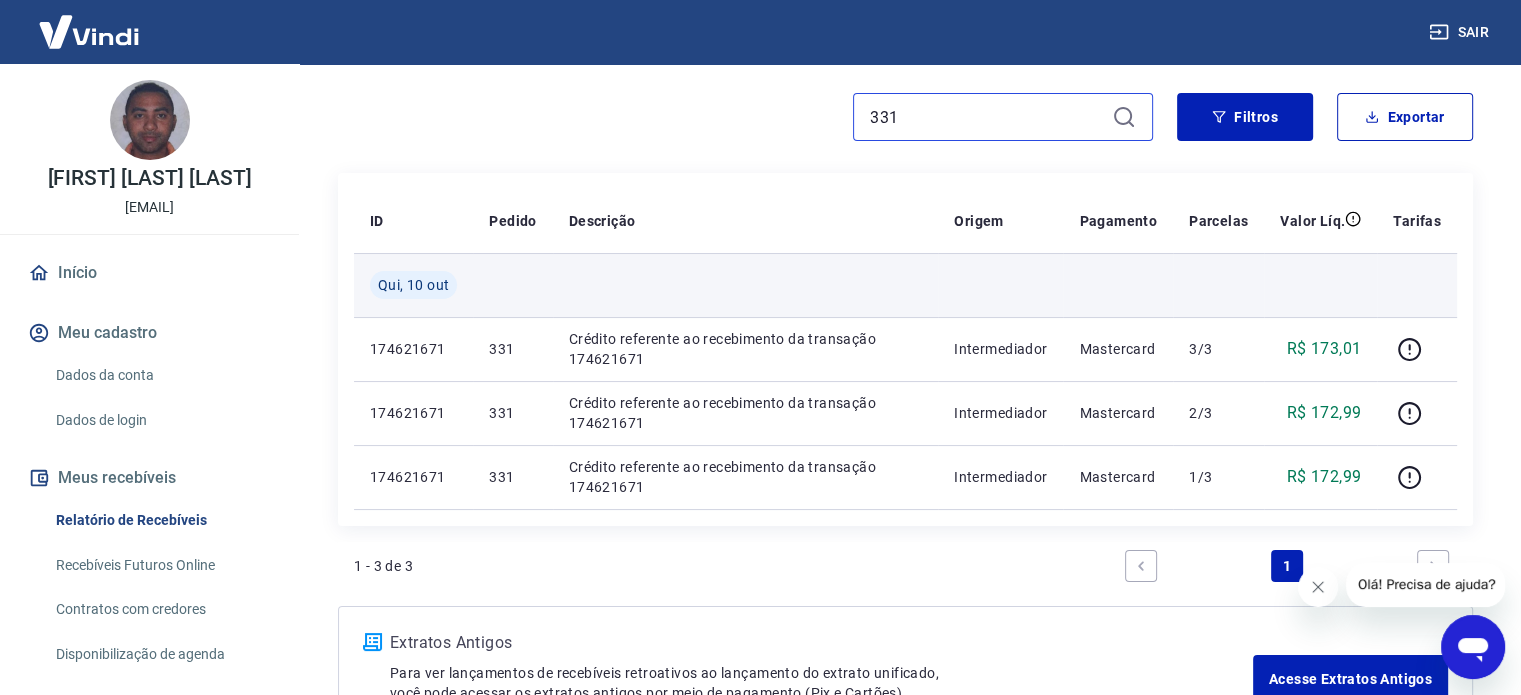 scroll, scrollTop: 200, scrollLeft: 0, axis: vertical 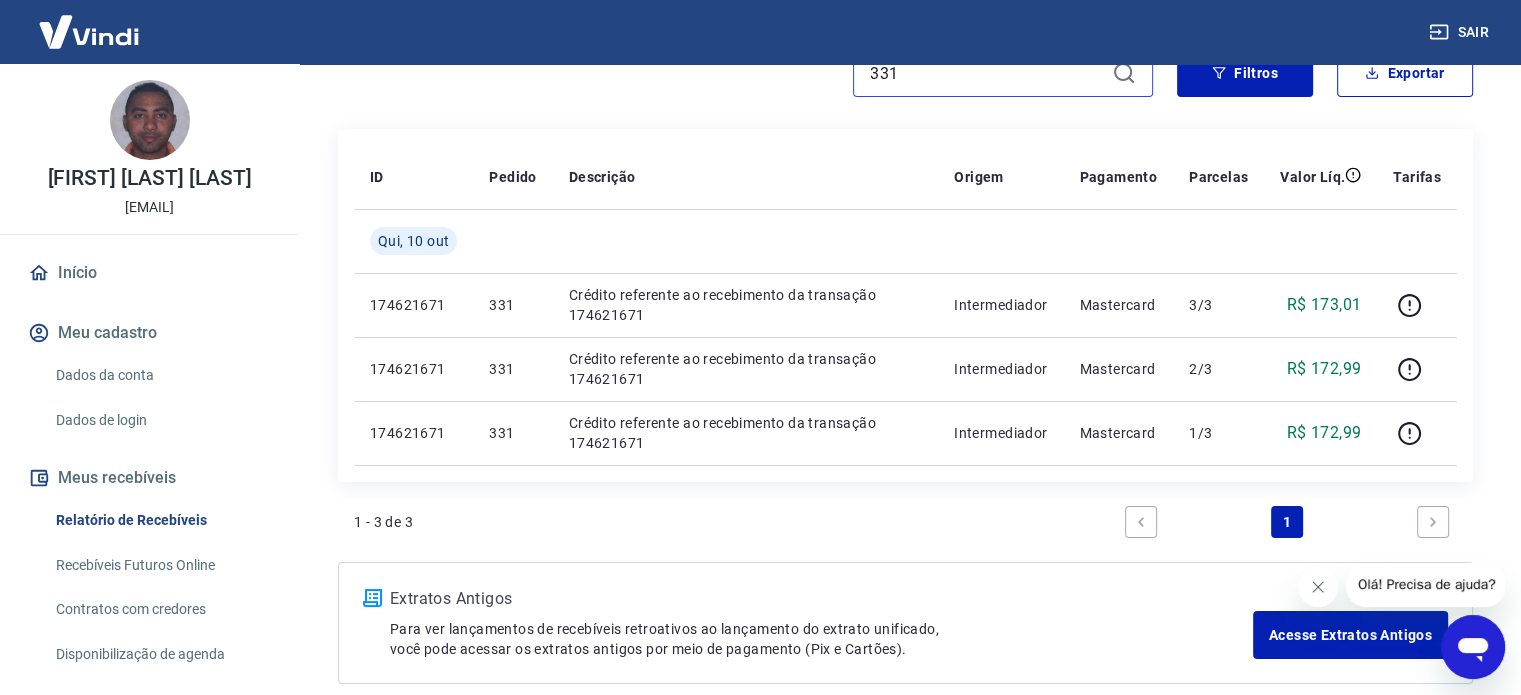 click on "331" at bounding box center [987, 73] 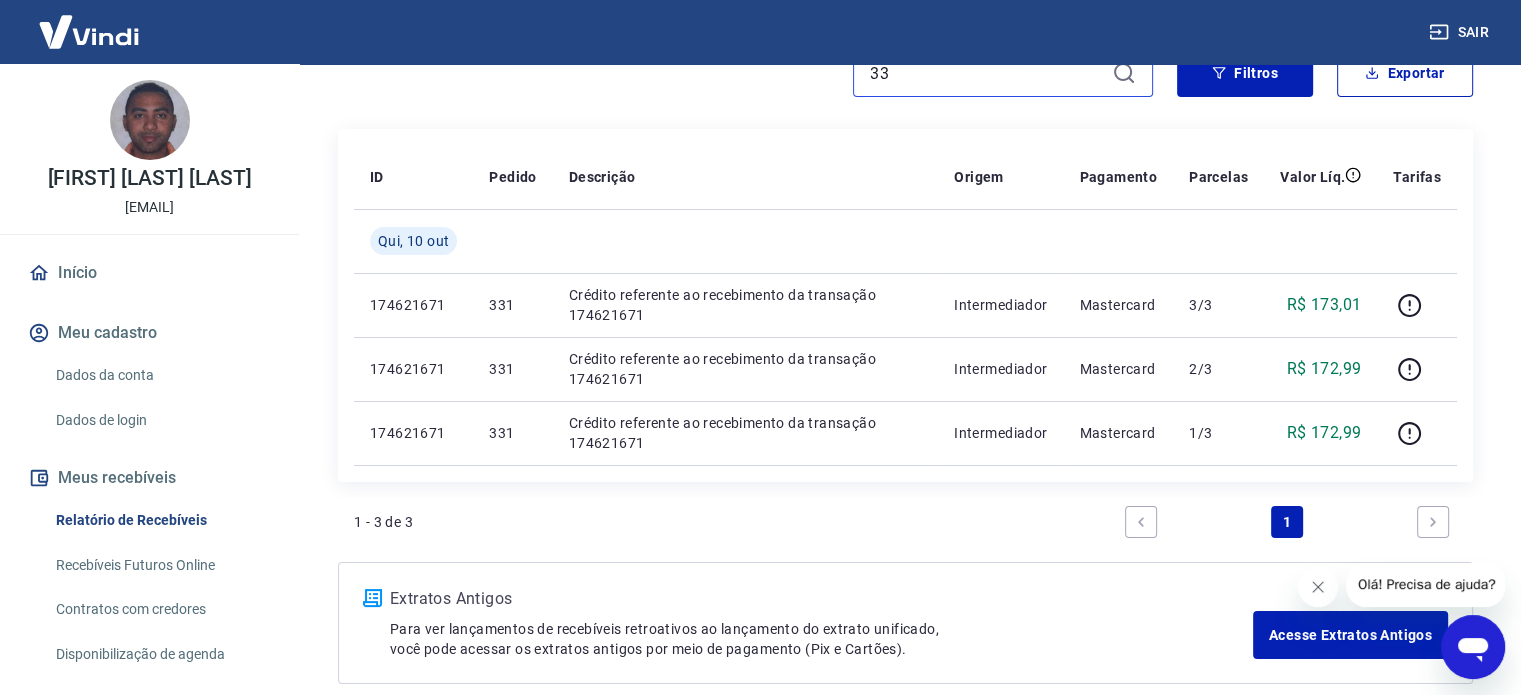 type on "3" 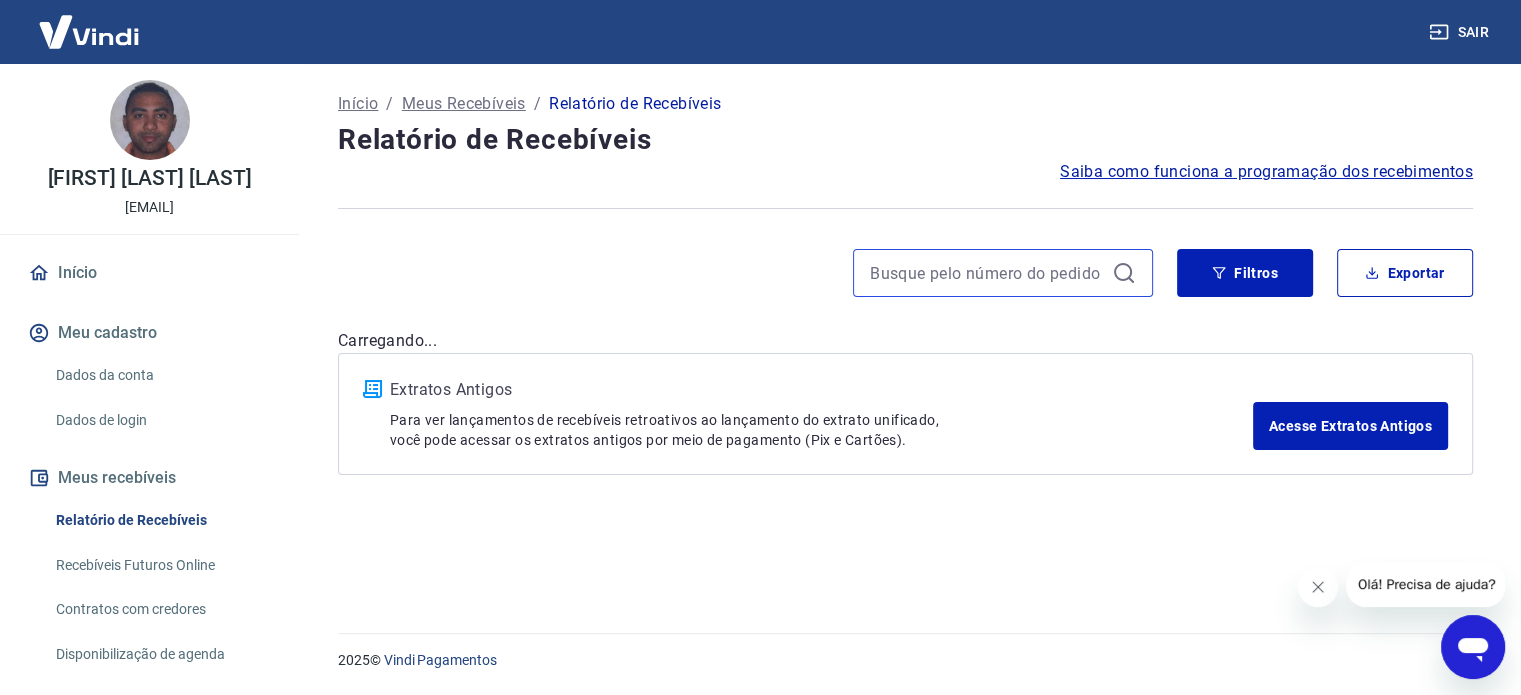 scroll, scrollTop: 0, scrollLeft: 0, axis: both 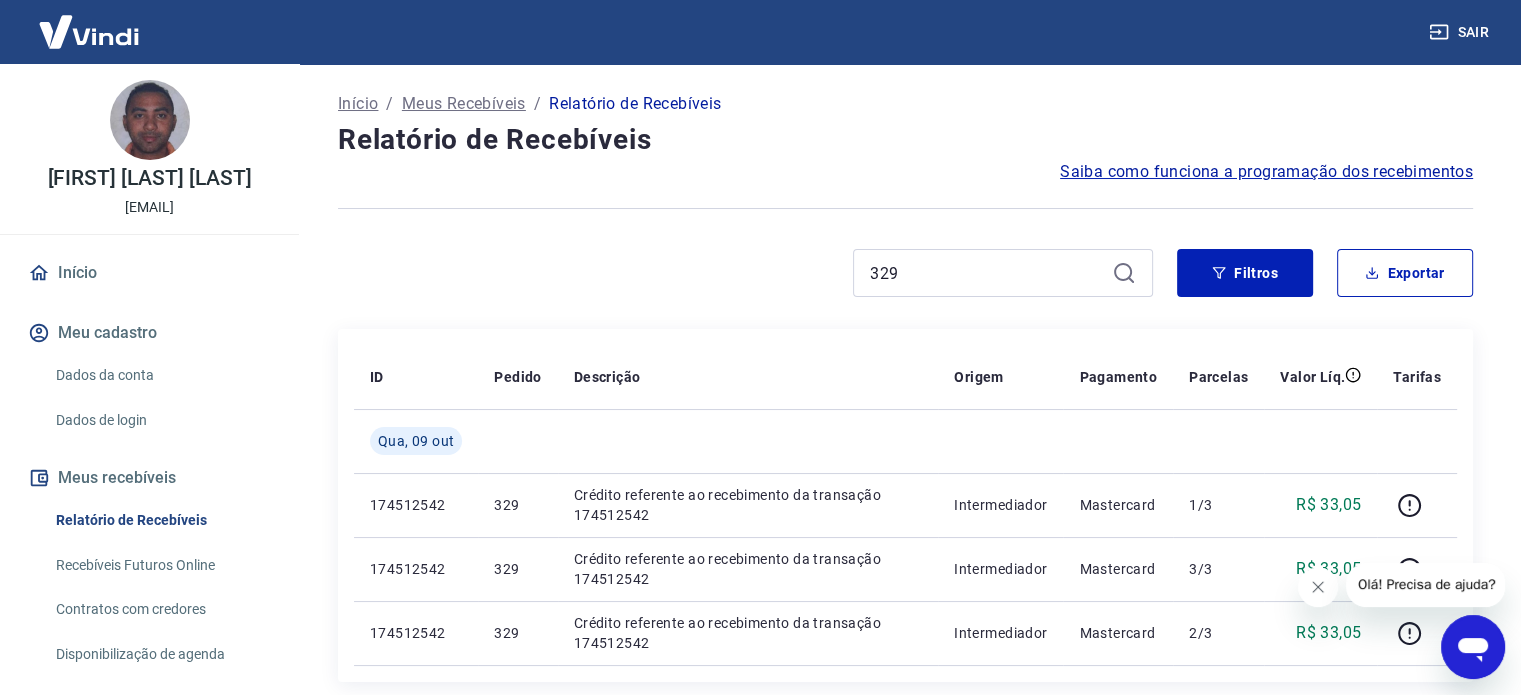 click 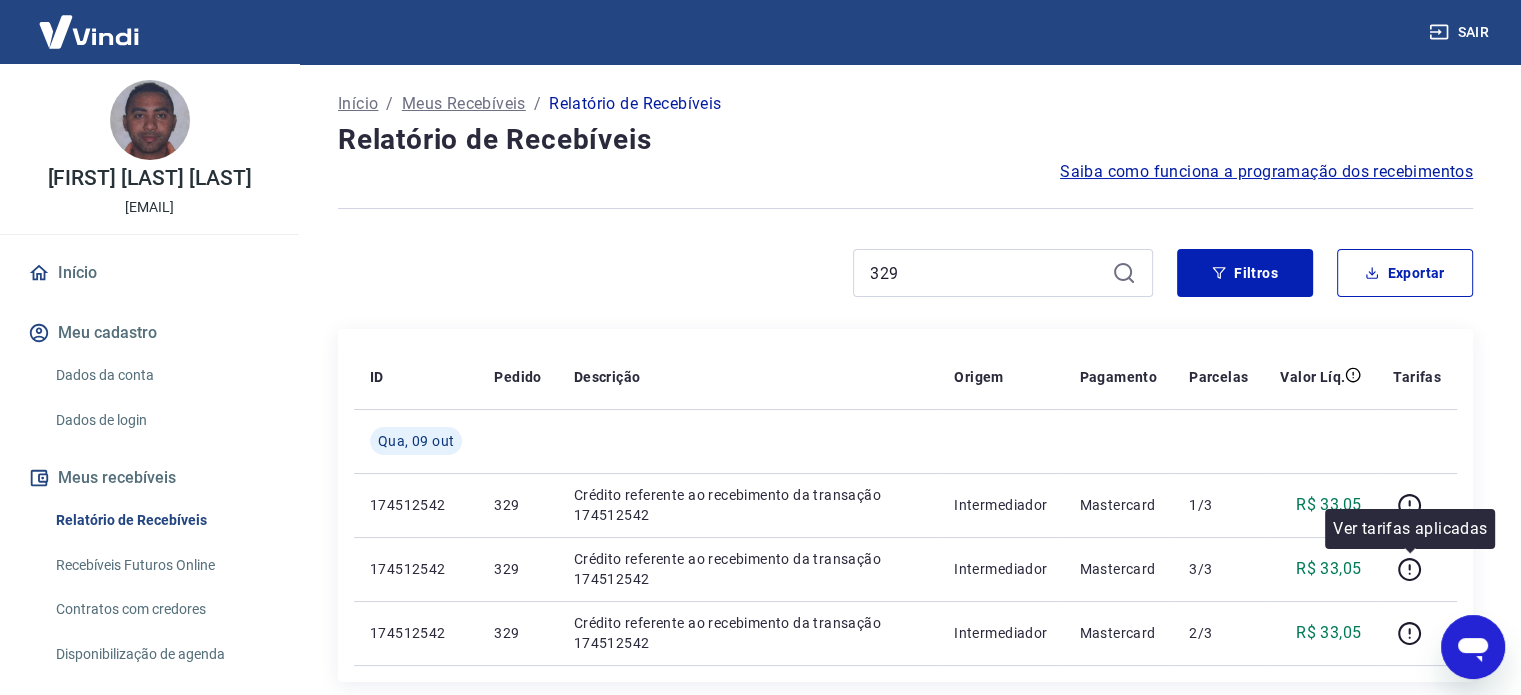 scroll, scrollTop: 100, scrollLeft: 0, axis: vertical 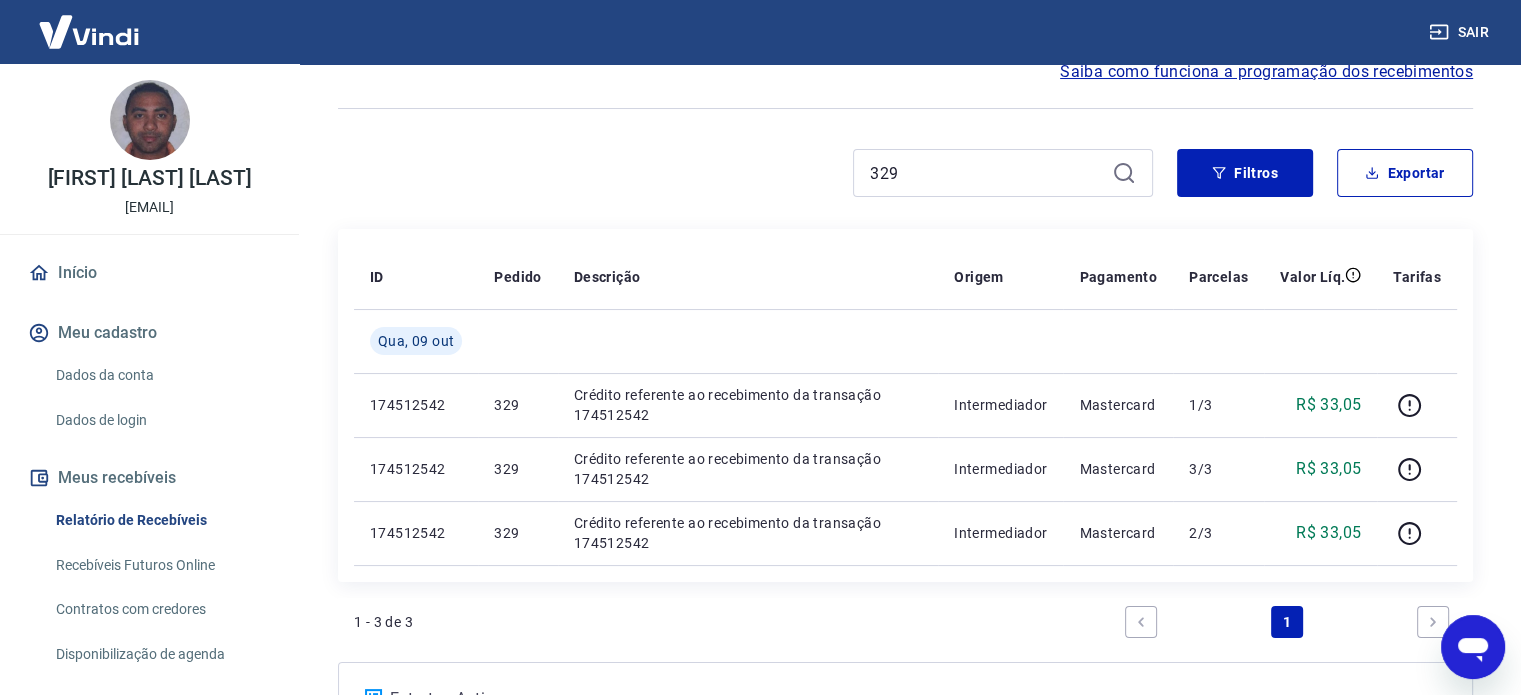 drag, startPoint x: 410, startPoint y: 209, endPoint x: 744, endPoint y: 149, distance: 339.34644 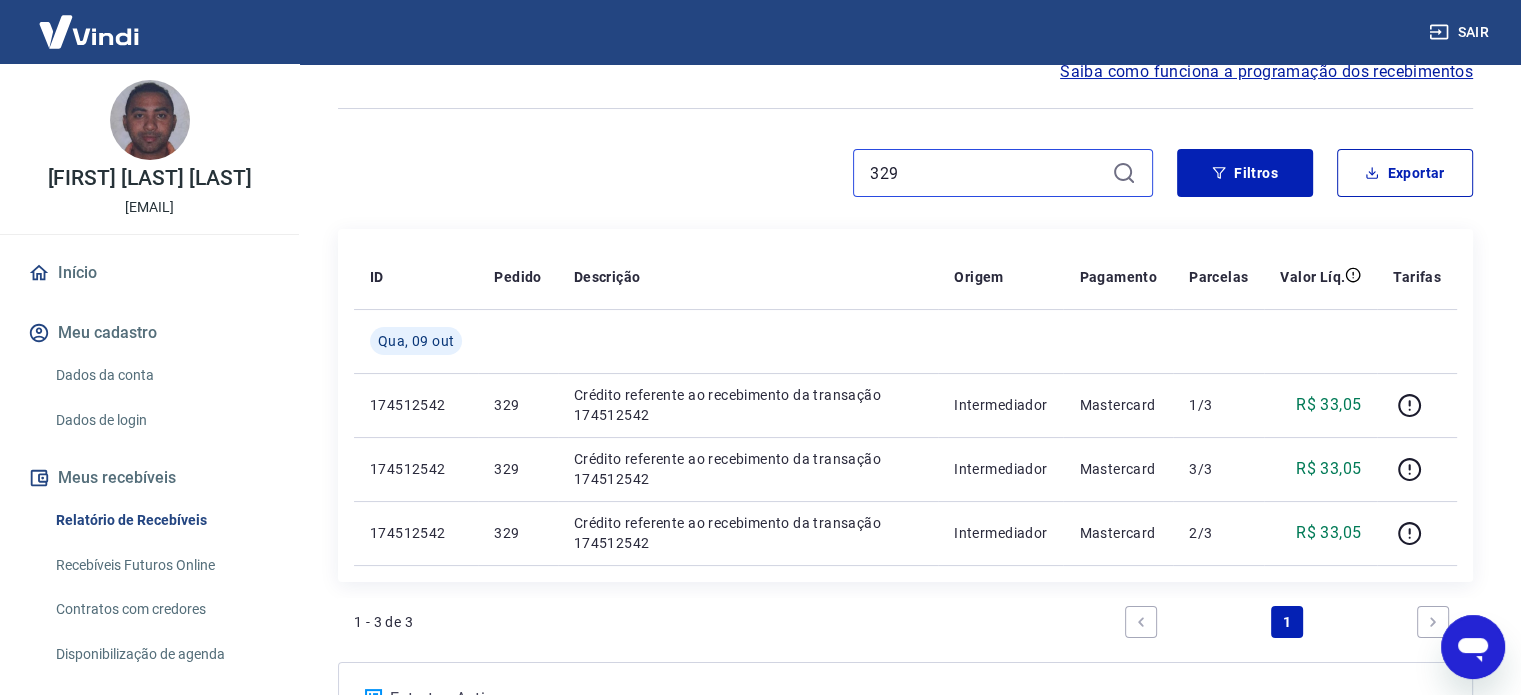 click on "329" at bounding box center [987, 173] 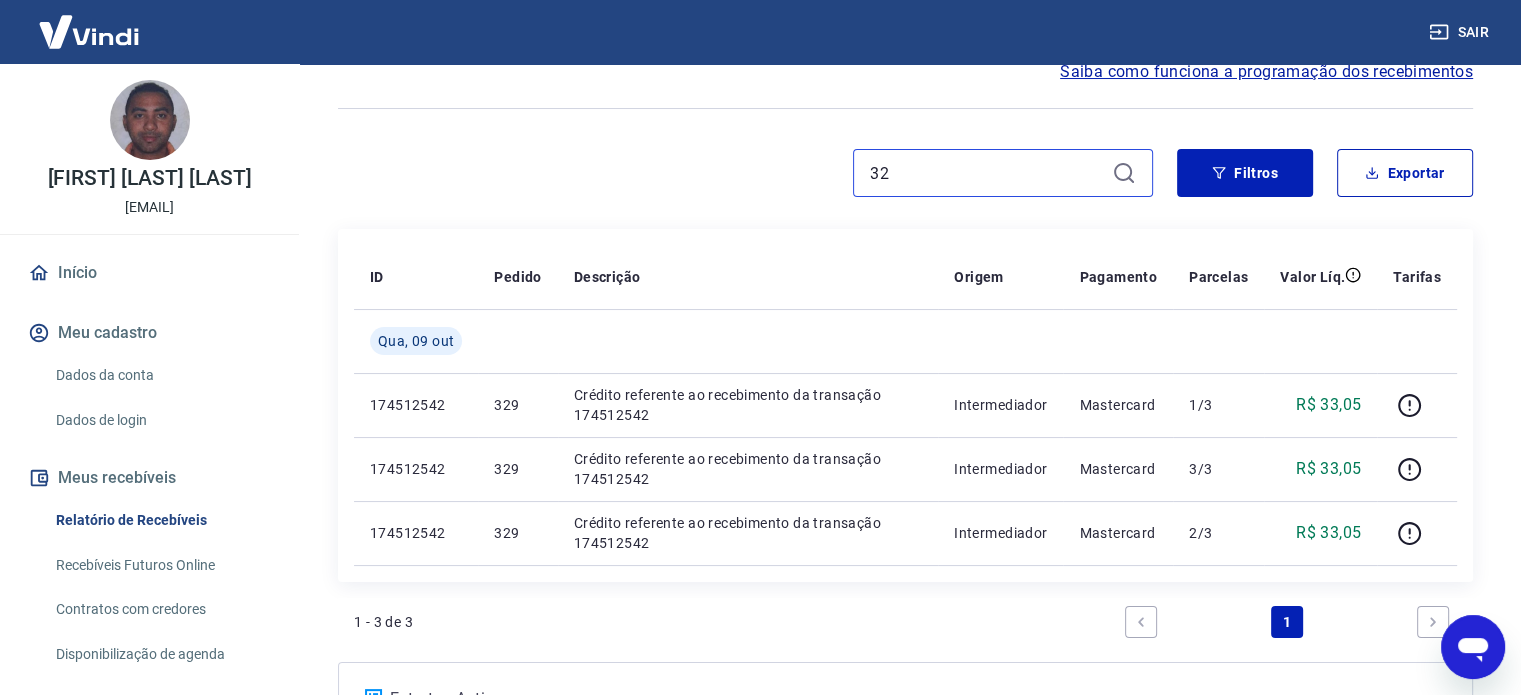 type on "3" 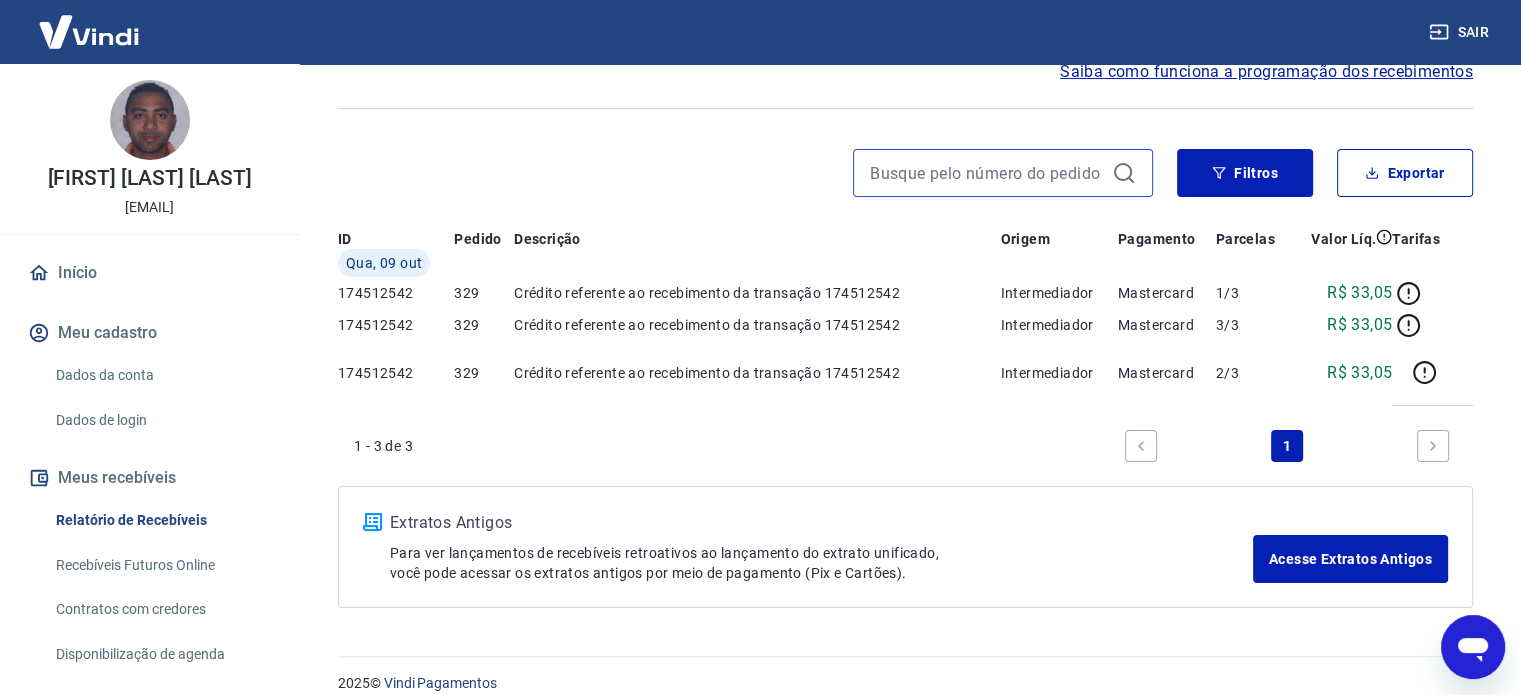 scroll, scrollTop: 0, scrollLeft: 0, axis: both 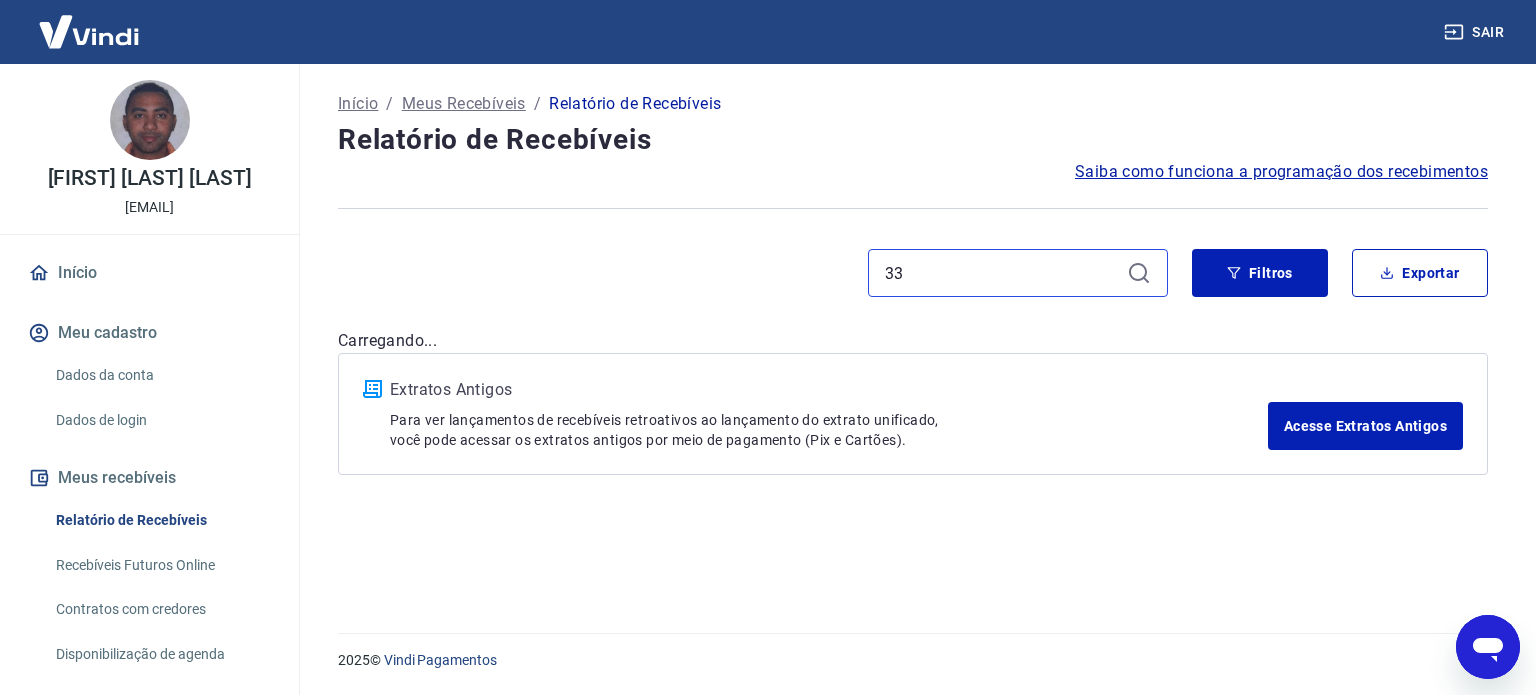 type on "335" 